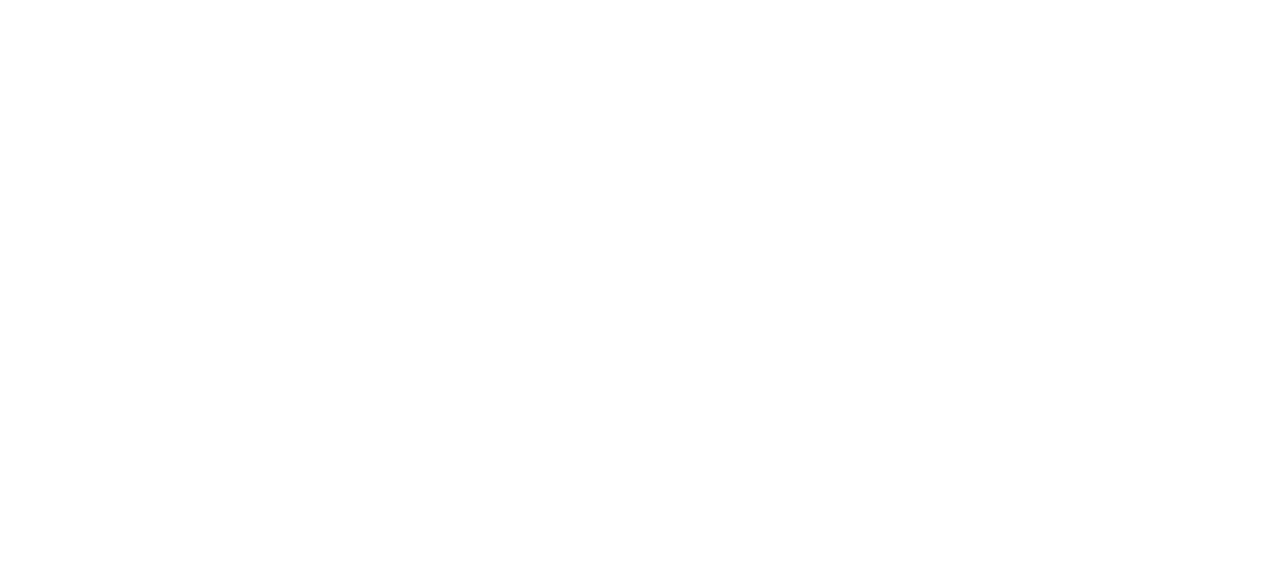 scroll, scrollTop: 0, scrollLeft: 0, axis: both 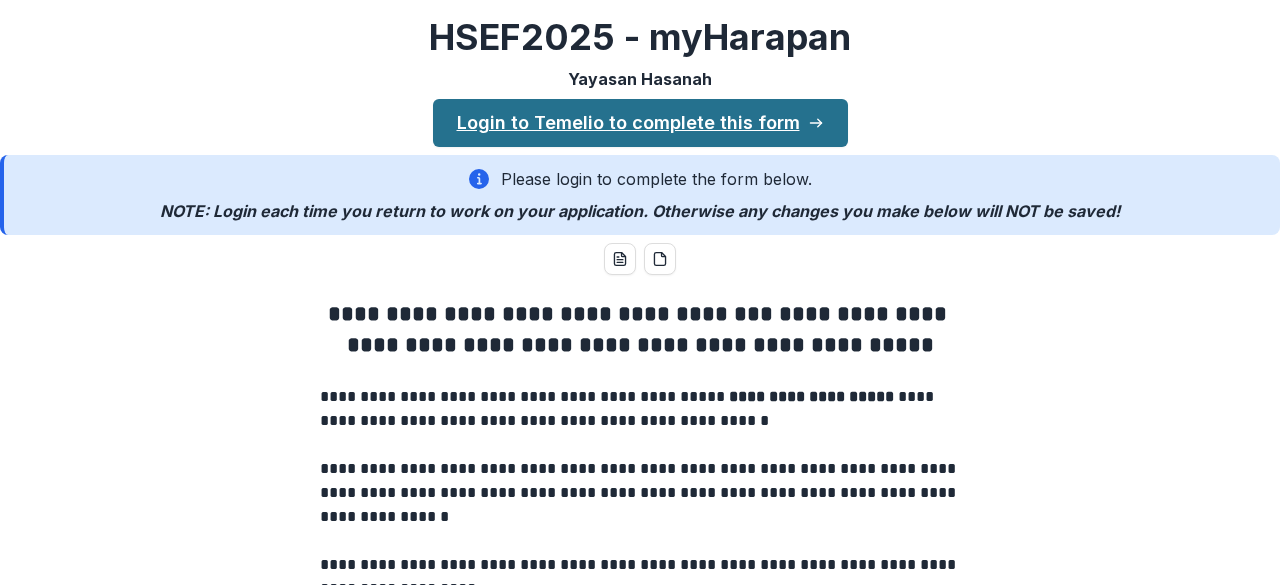 click on "Login to Temelio to complete this form" at bounding box center (640, 123) 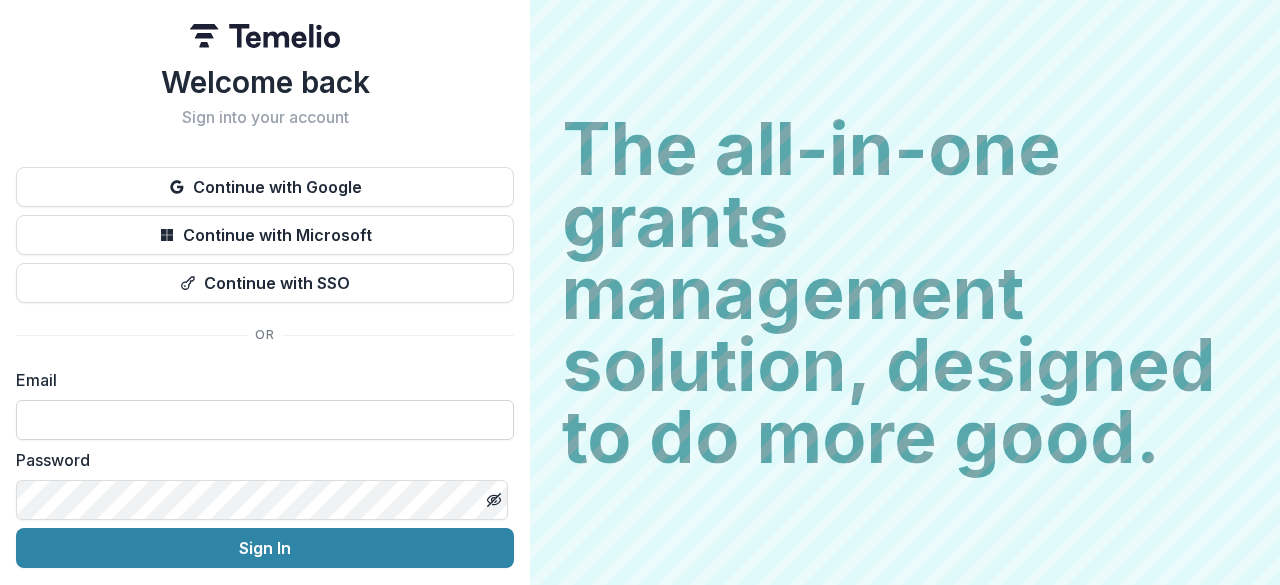 click at bounding box center [265, 420] 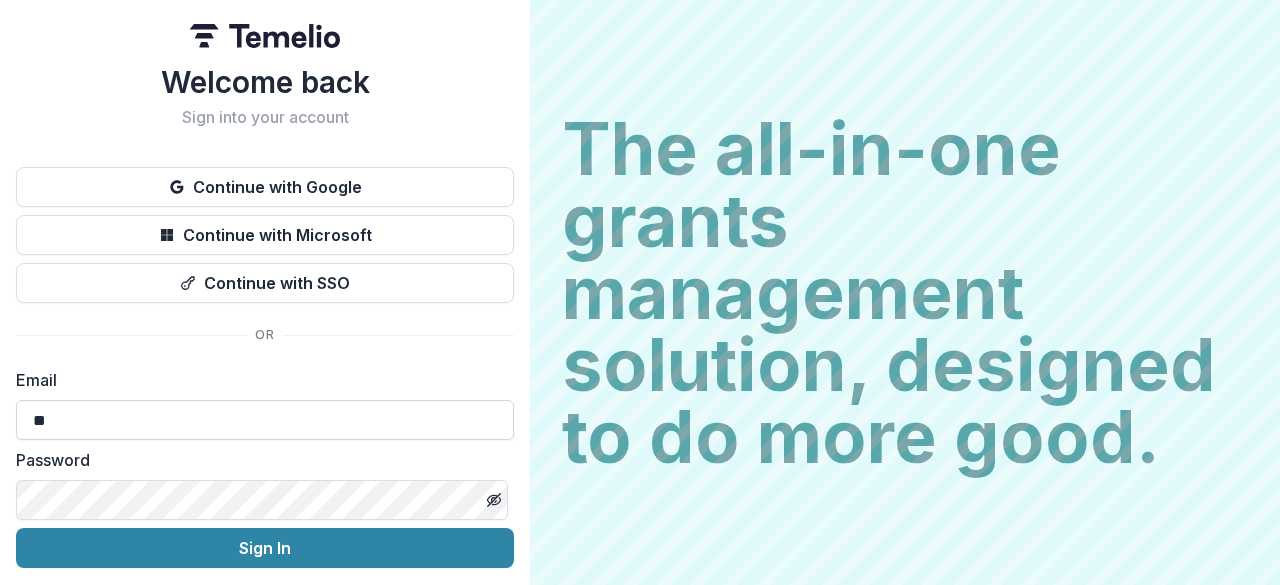 type on "**********" 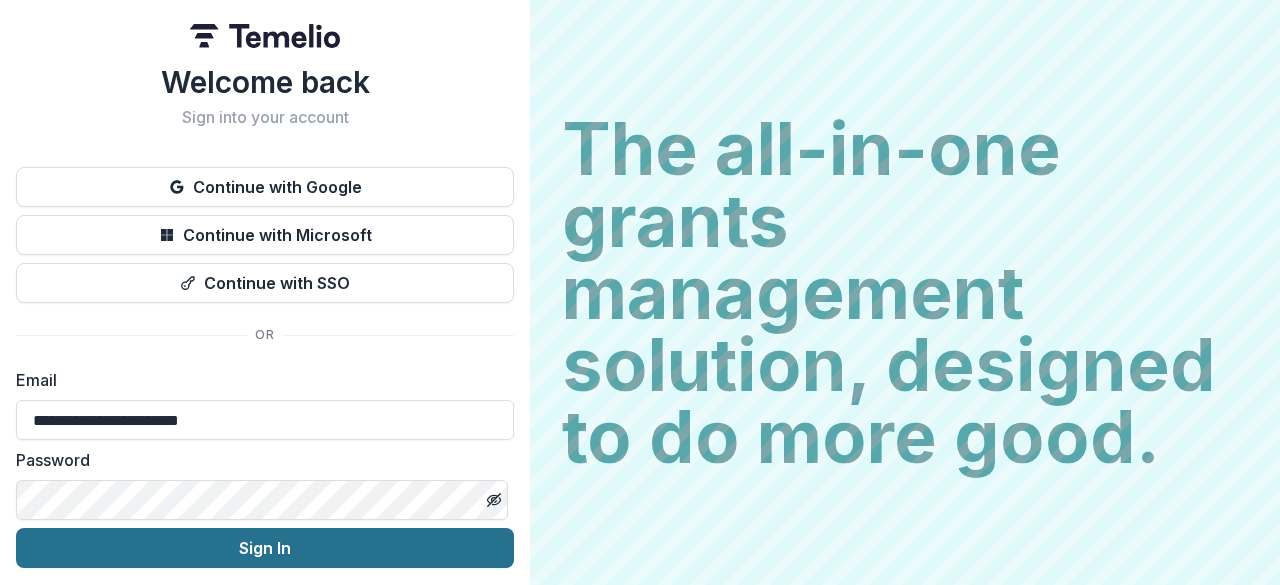 click on "Sign In" at bounding box center [265, 548] 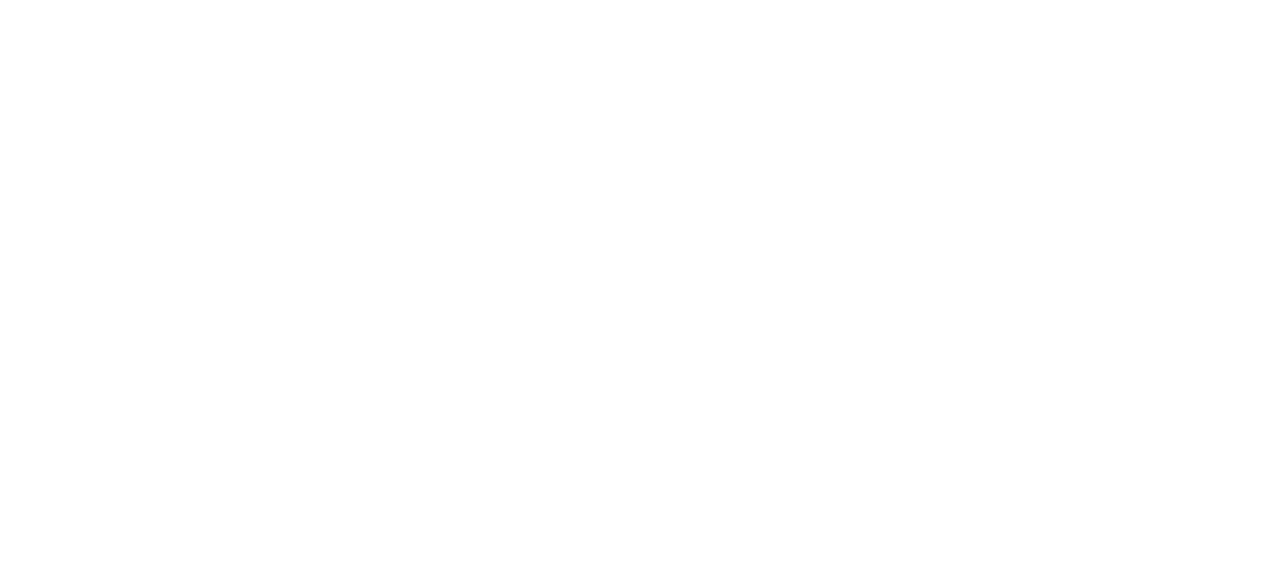 scroll, scrollTop: 0, scrollLeft: 0, axis: both 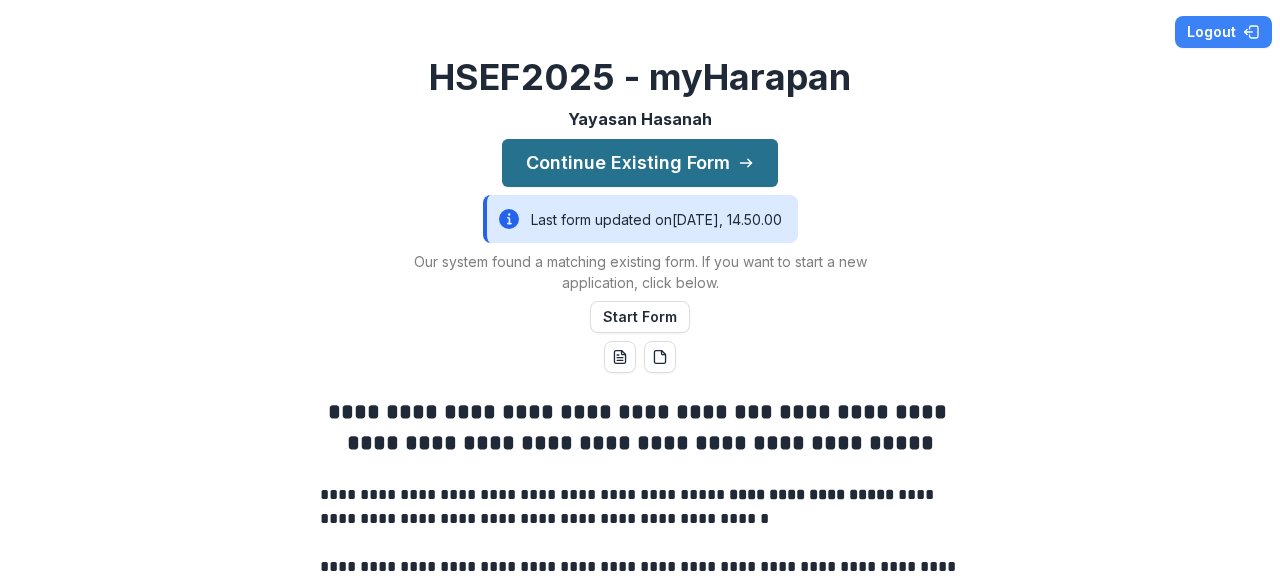 click on "Continue Existing Form" at bounding box center (640, 163) 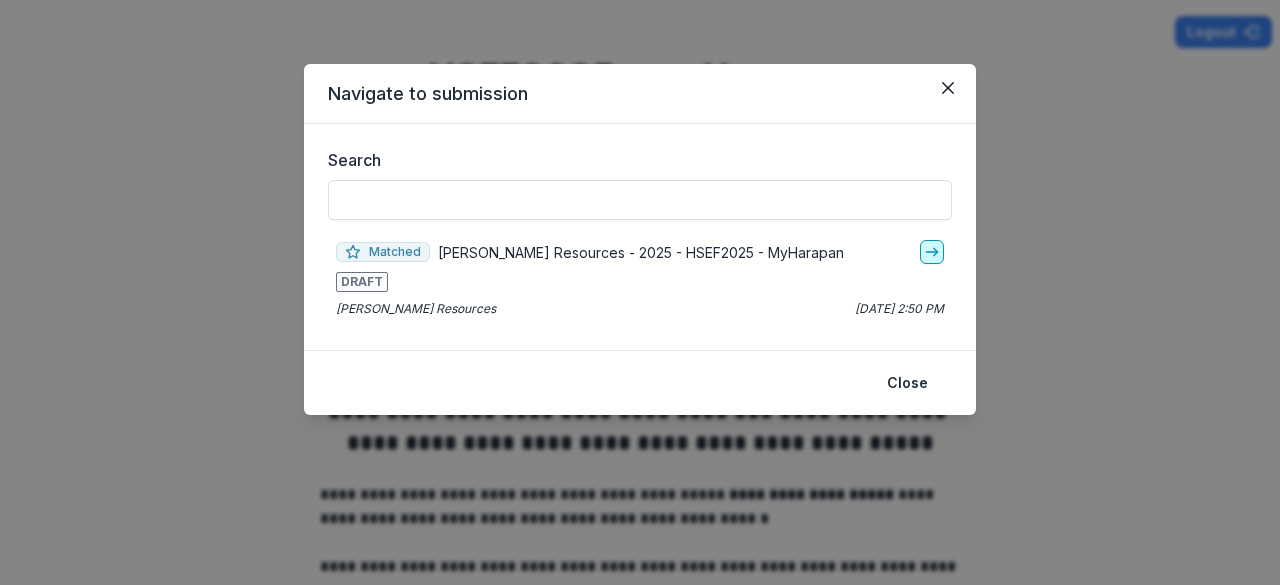 click 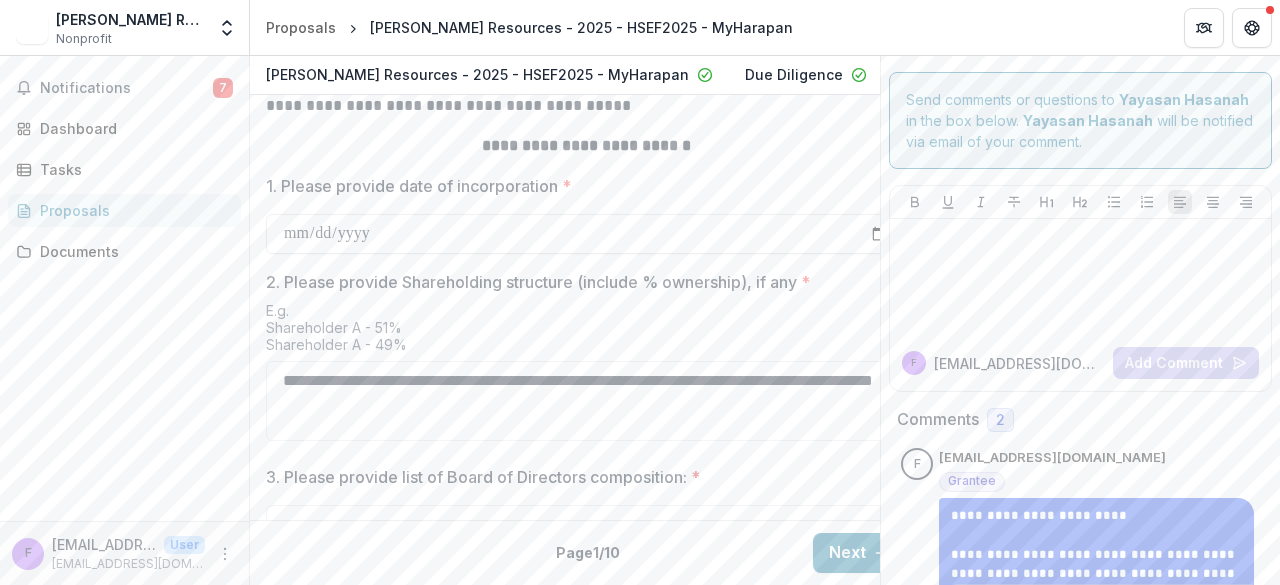 scroll, scrollTop: 851, scrollLeft: 0, axis: vertical 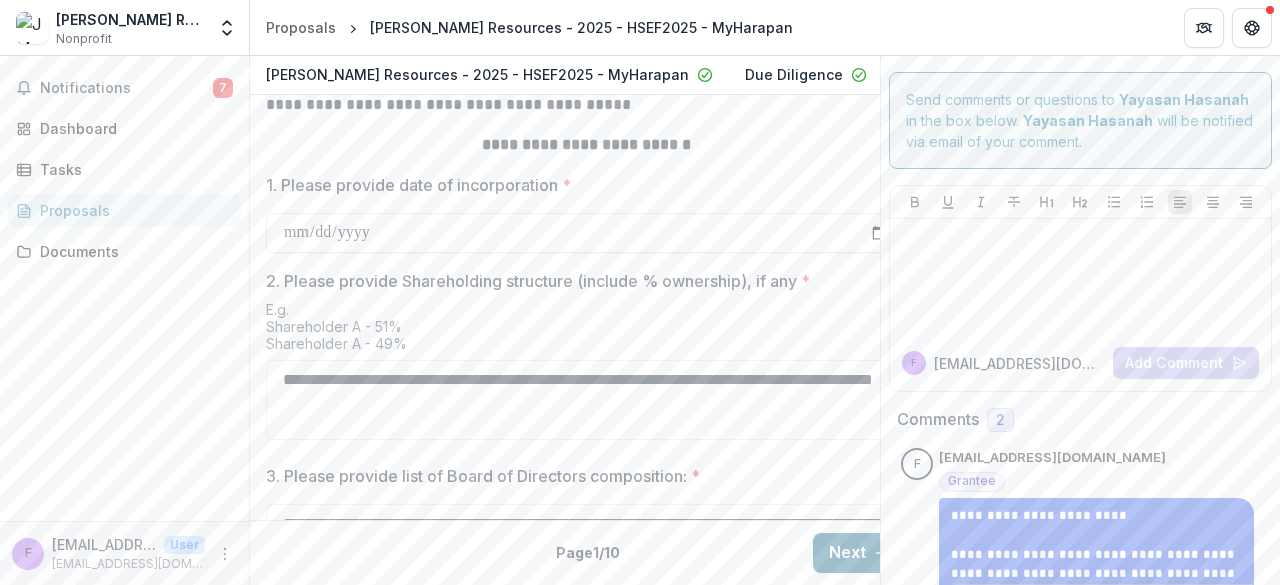 click on "Next" at bounding box center (859, 553) 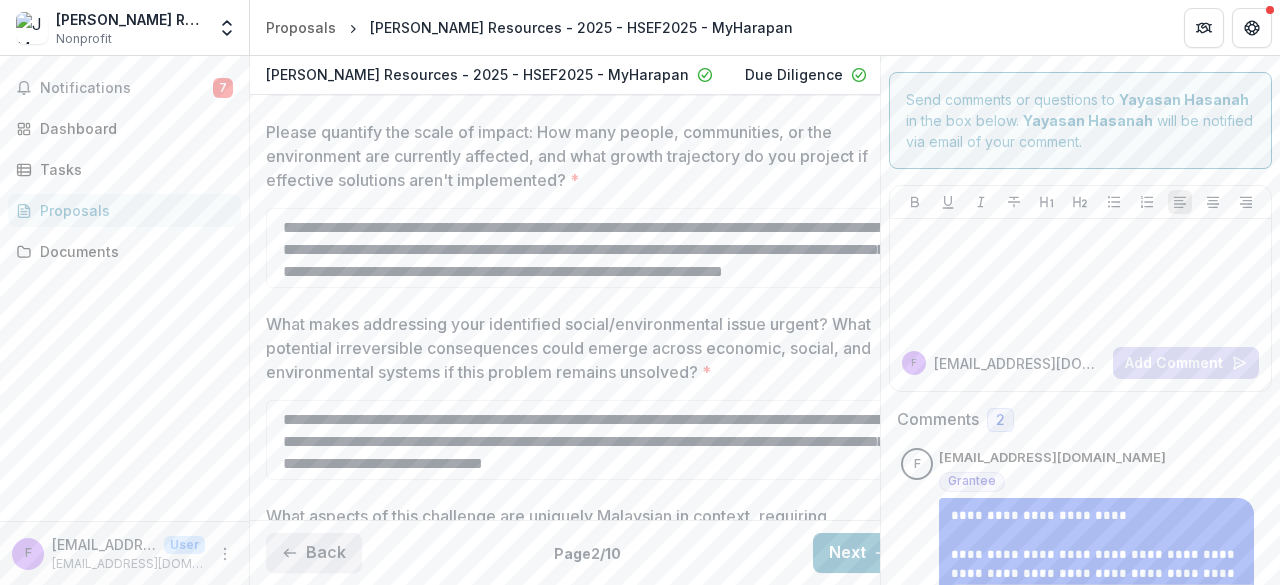 click on "Back" at bounding box center (314, 553) 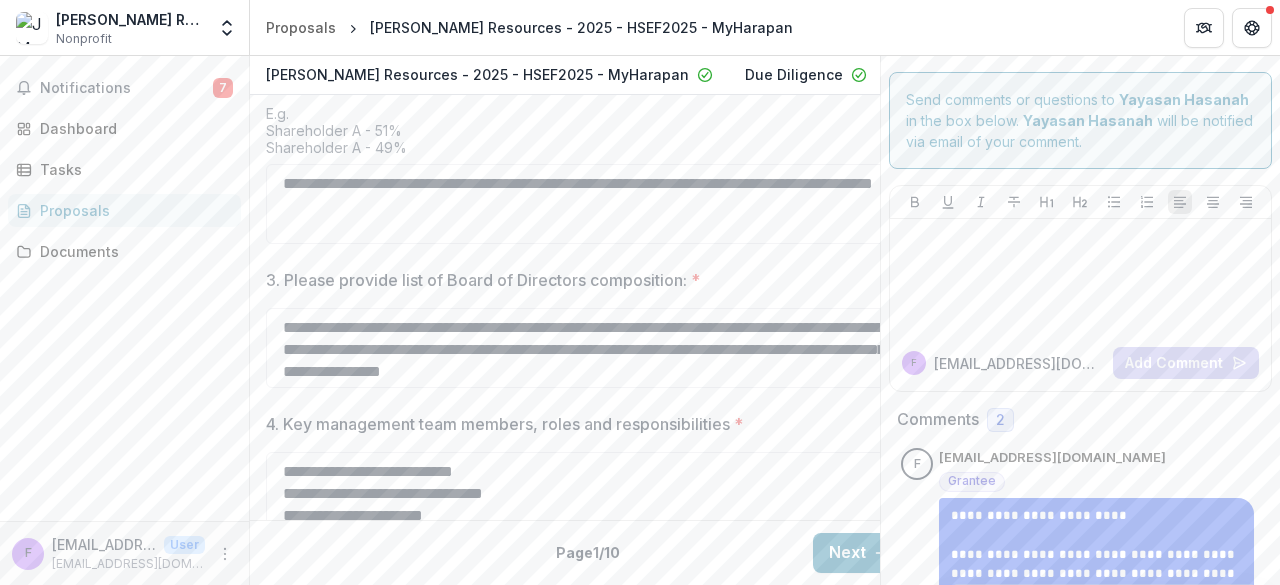 scroll, scrollTop: 1094, scrollLeft: 0, axis: vertical 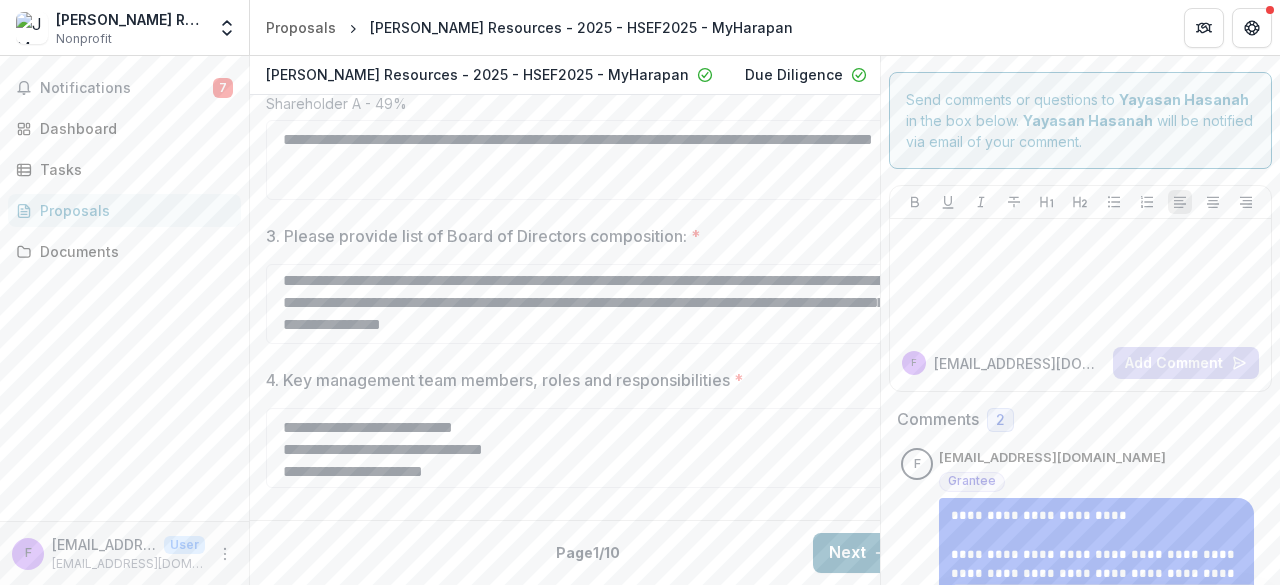 click on "Next" at bounding box center (859, 553) 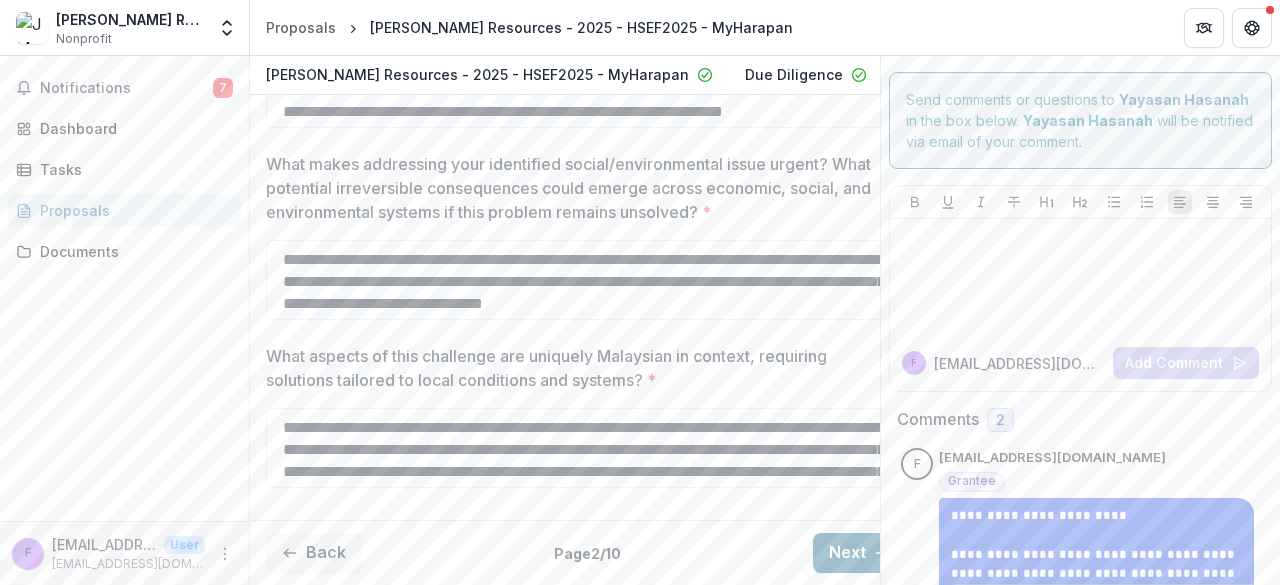 click on "Next" at bounding box center [859, 553] 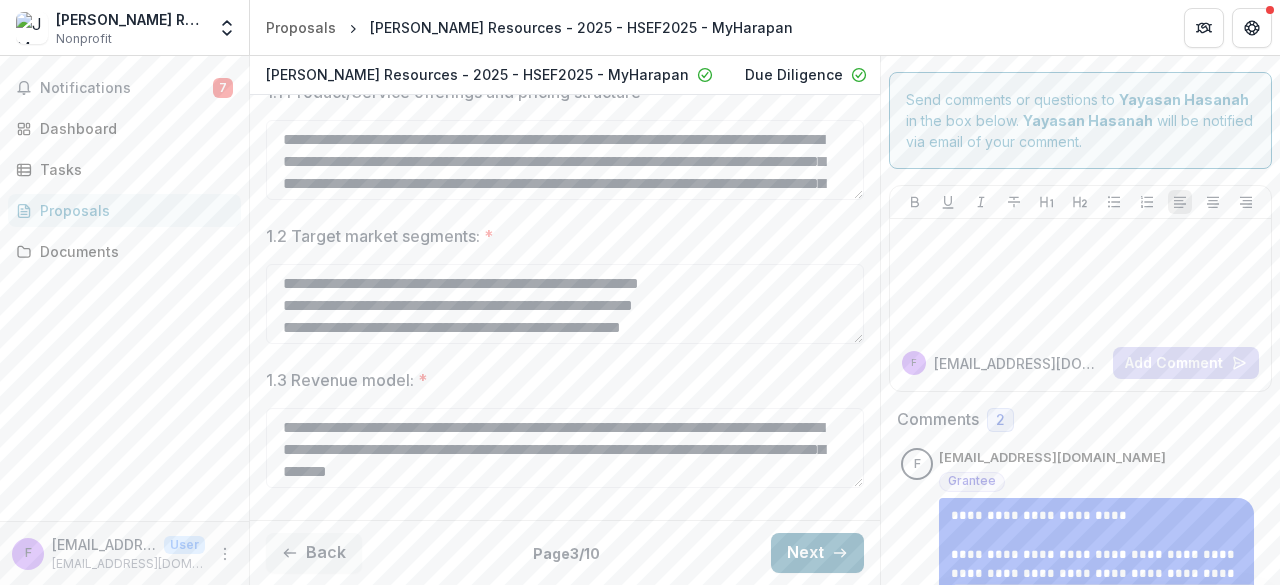scroll, scrollTop: 624, scrollLeft: 0, axis: vertical 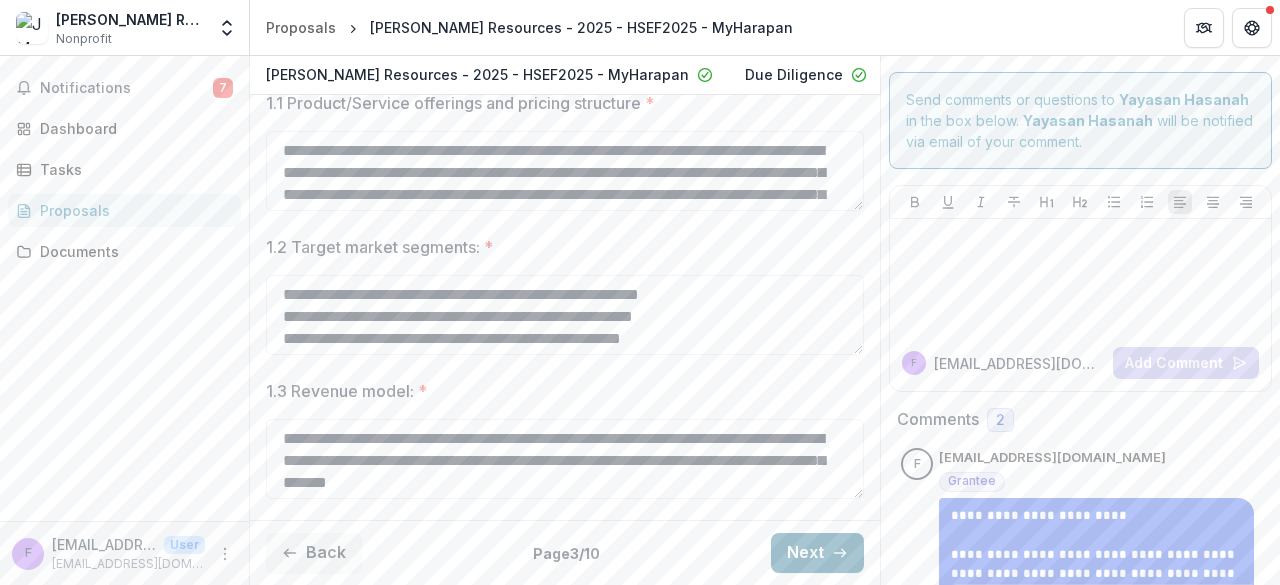 click on "Next" at bounding box center (817, 553) 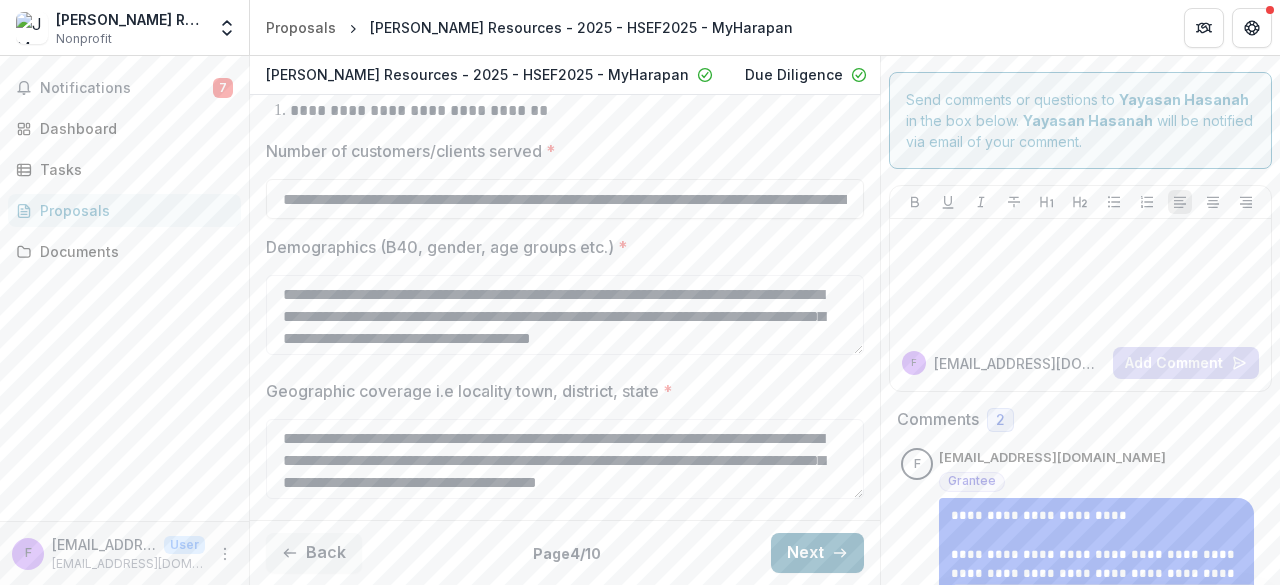 click on "Next" at bounding box center (817, 553) 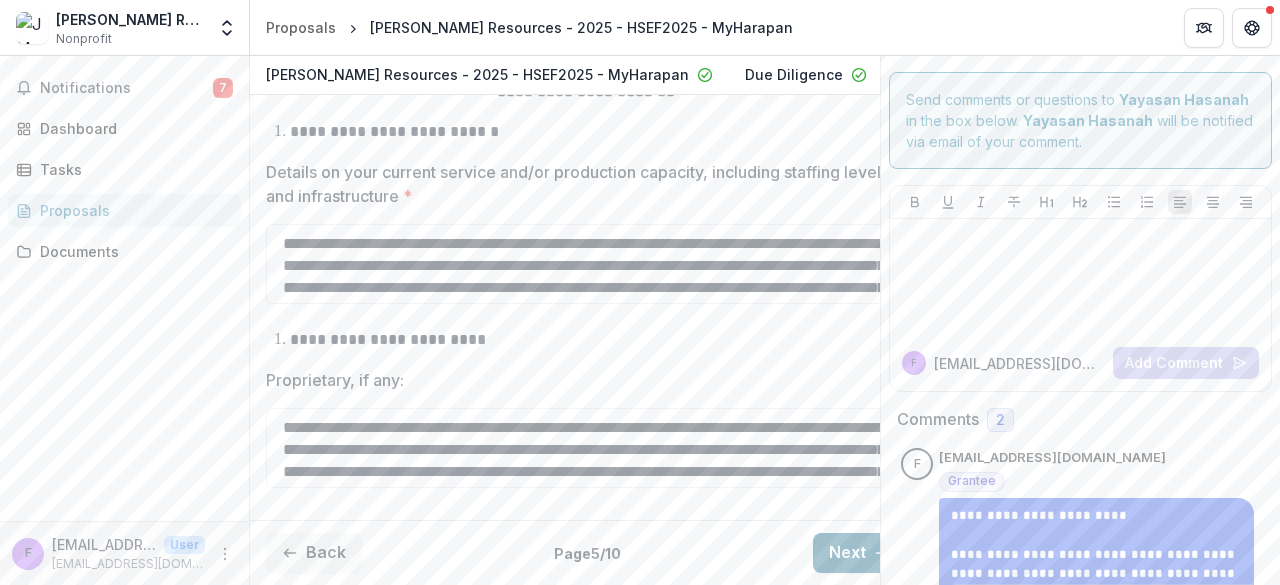 click on "Next" at bounding box center [859, 553] 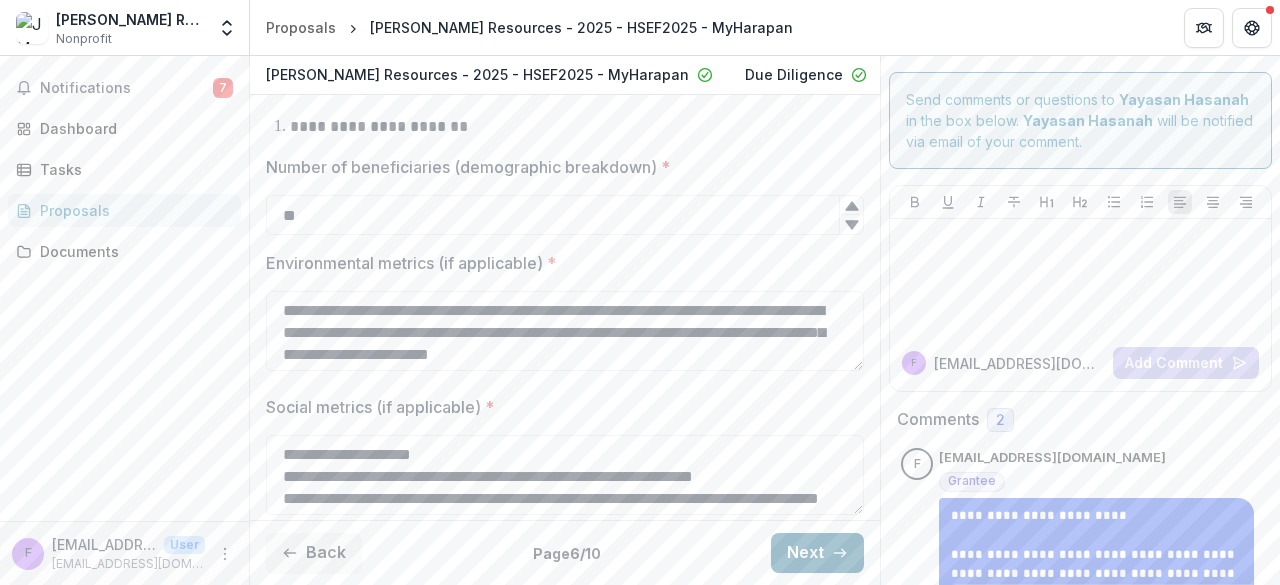 scroll, scrollTop: 1094, scrollLeft: 0, axis: vertical 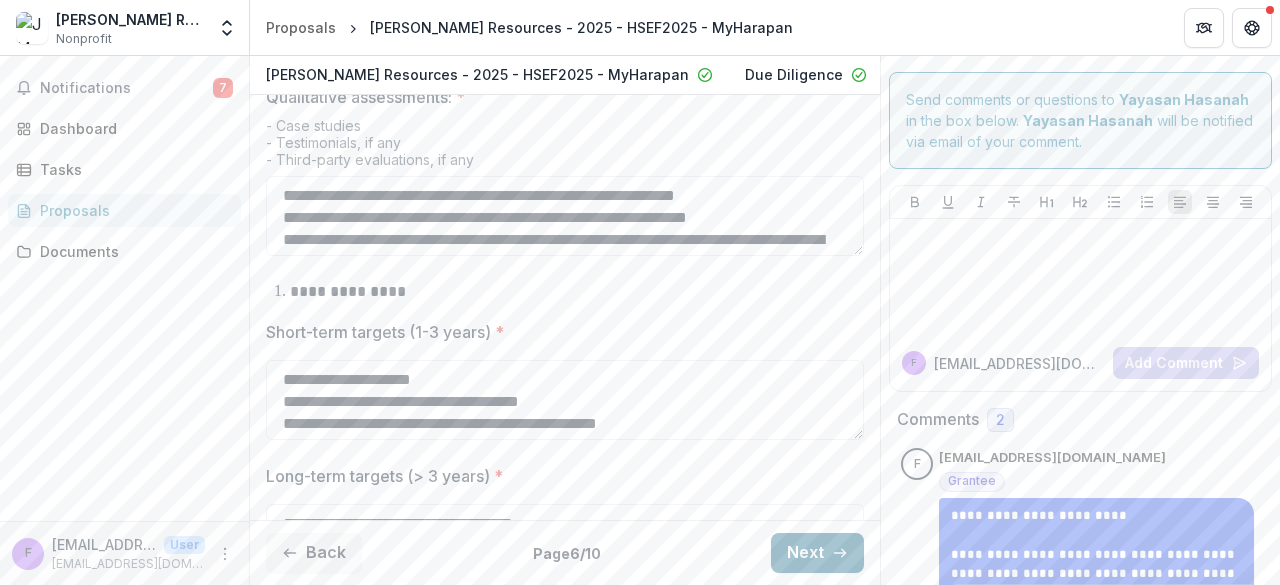 click on "Next" at bounding box center (817, 553) 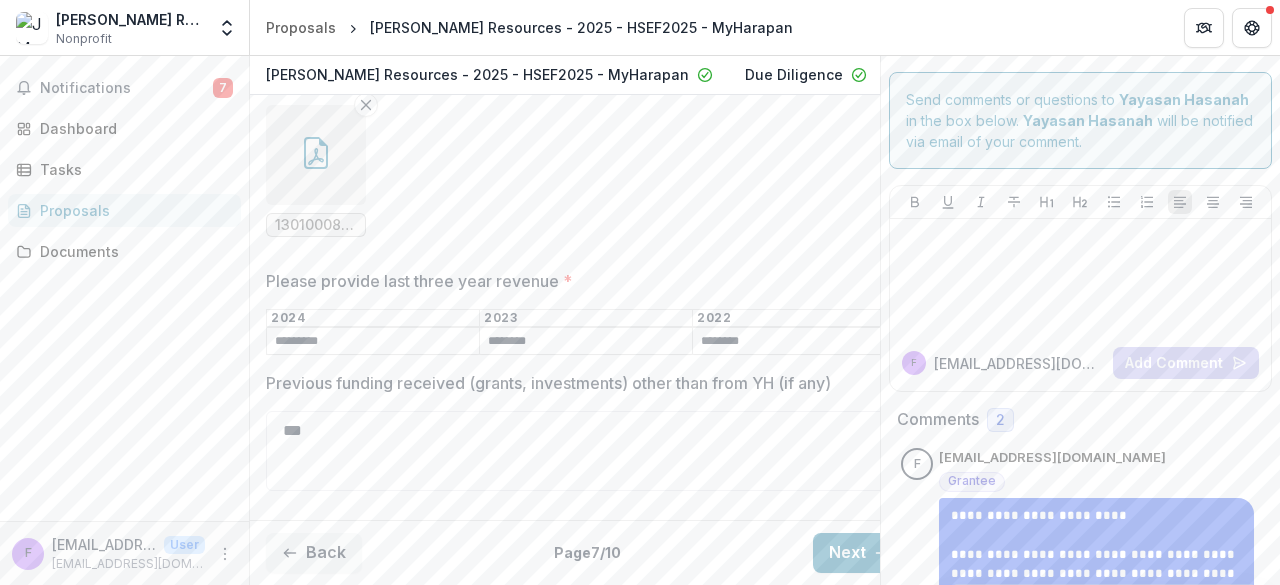 scroll, scrollTop: 681, scrollLeft: 0, axis: vertical 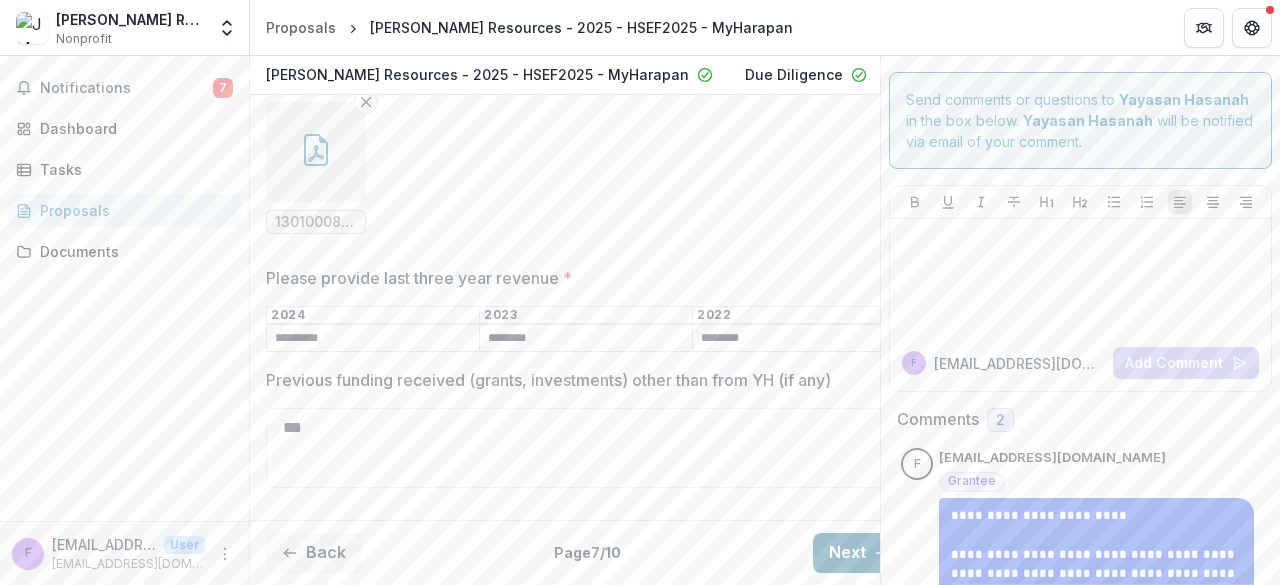 click on "Next" at bounding box center [859, 553] 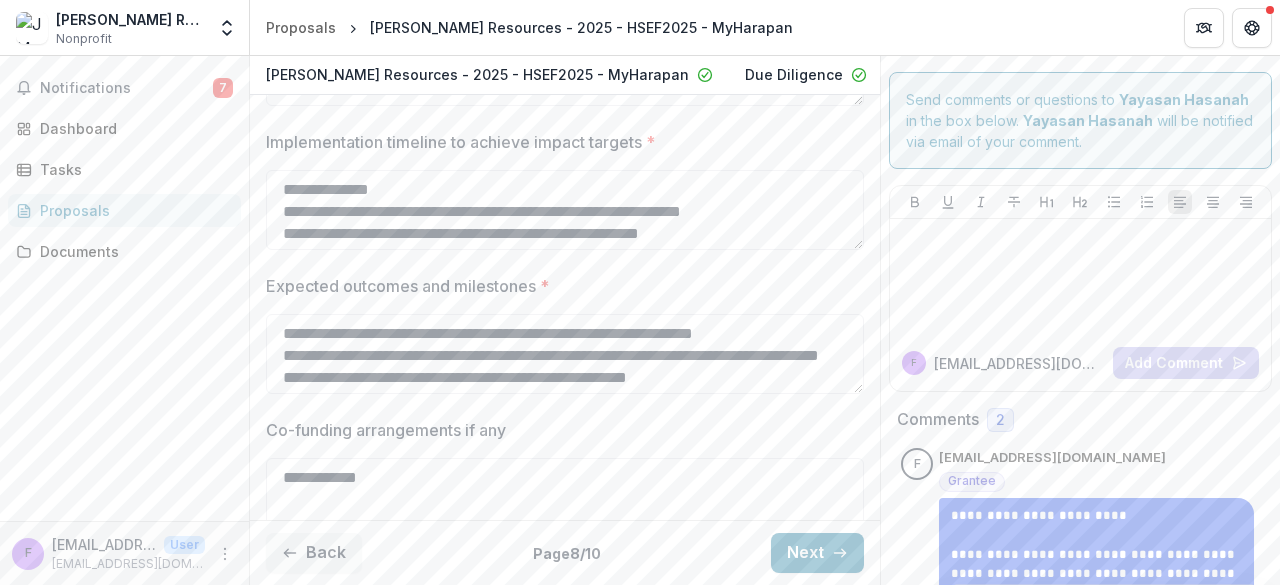 scroll, scrollTop: 0, scrollLeft: 0, axis: both 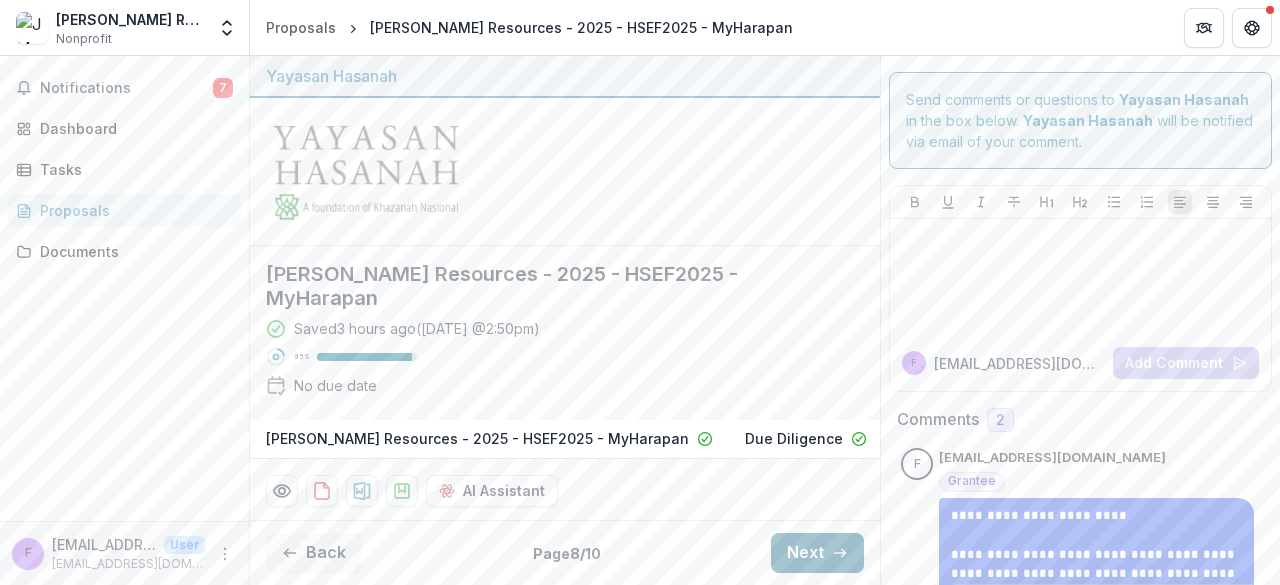 click 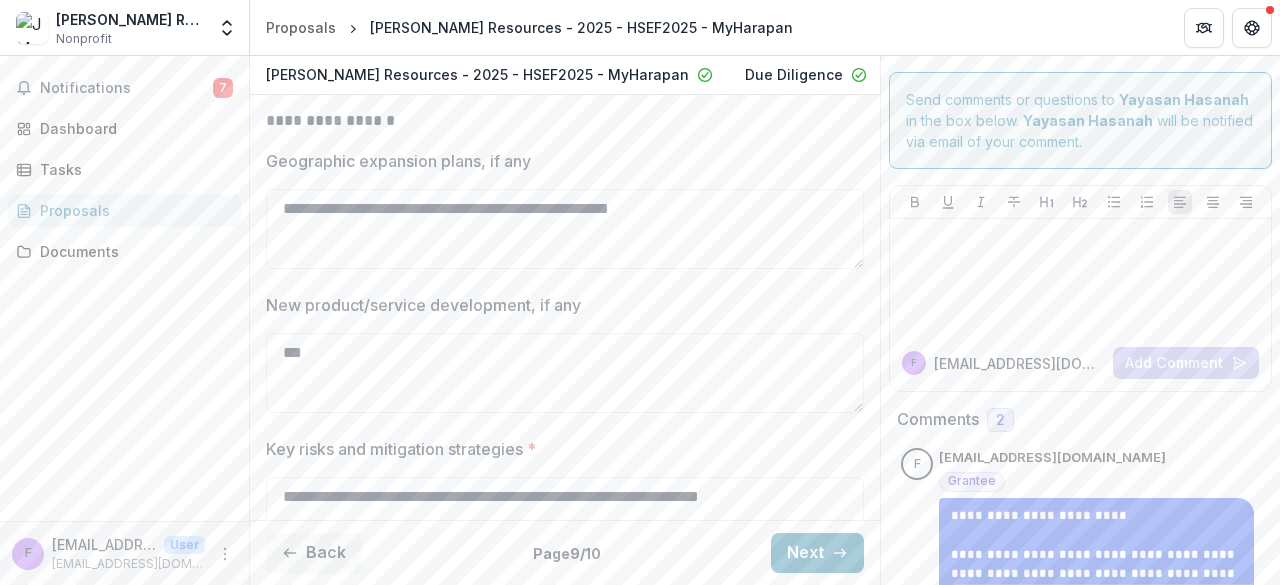 scroll, scrollTop: 664, scrollLeft: 0, axis: vertical 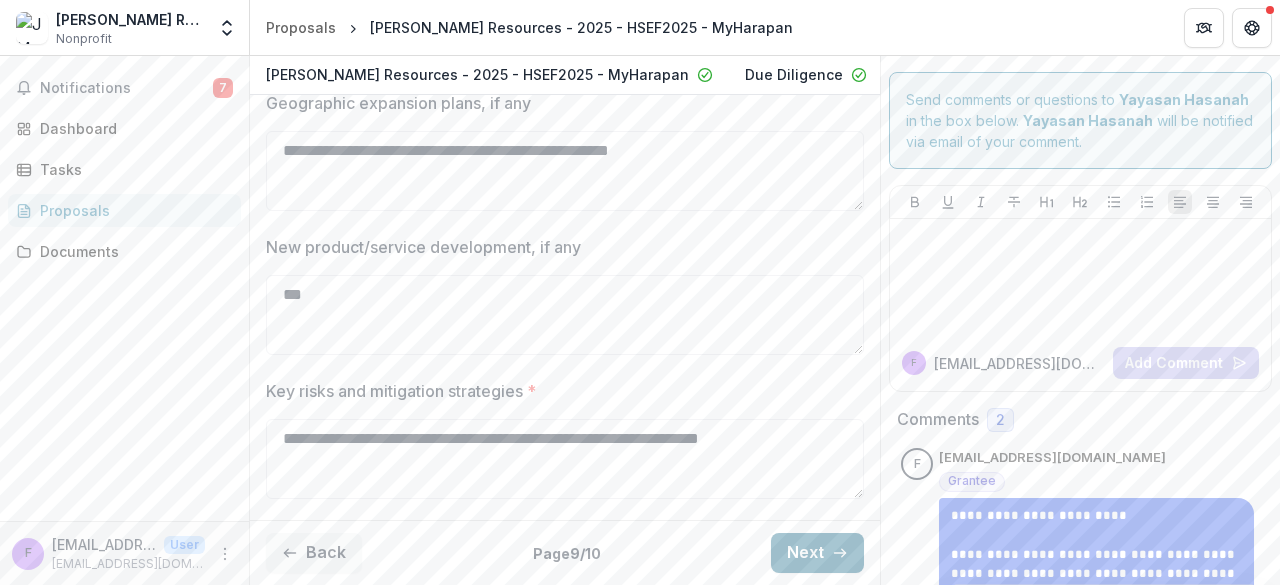 click on "Next" at bounding box center (817, 553) 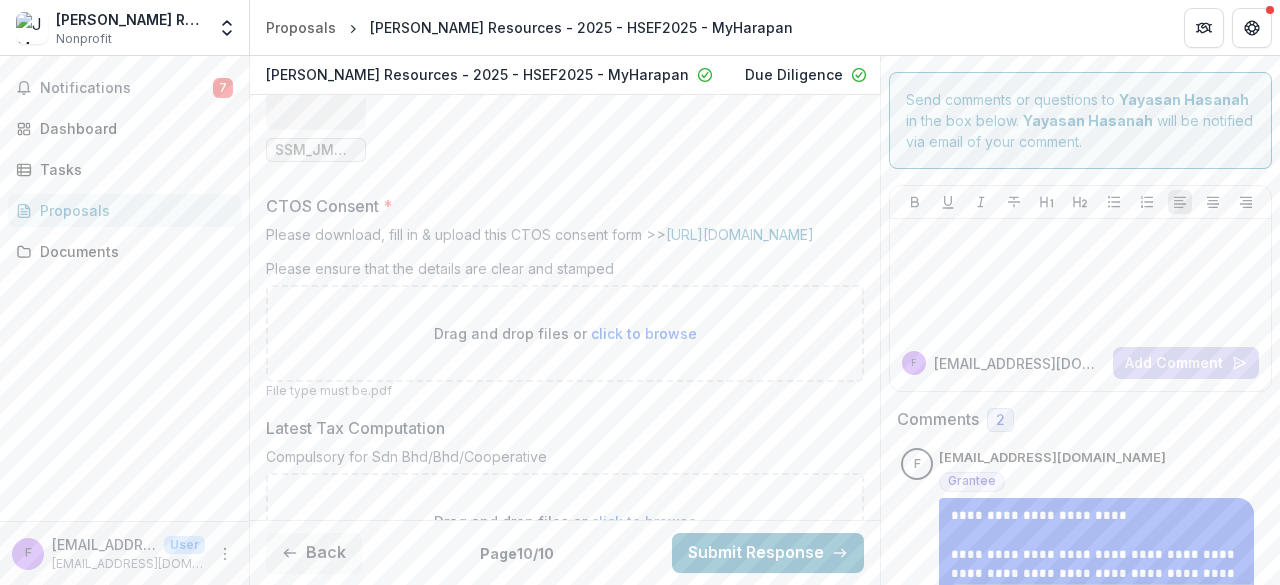 scroll, scrollTop: 704, scrollLeft: 0, axis: vertical 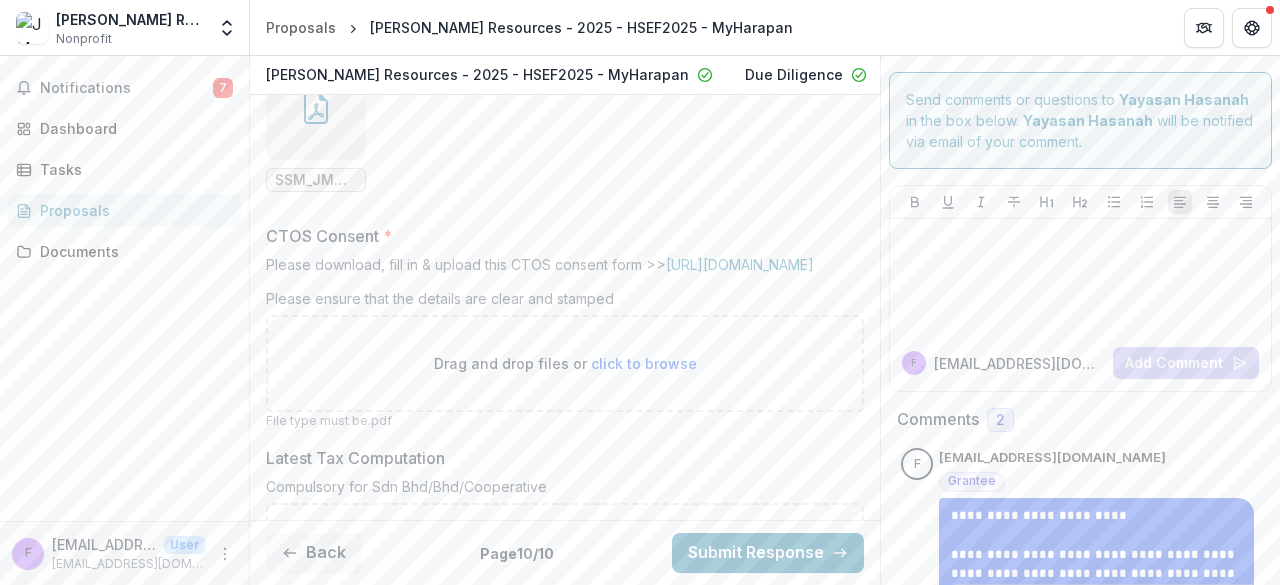 click on "click to browse" at bounding box center [644, 363] 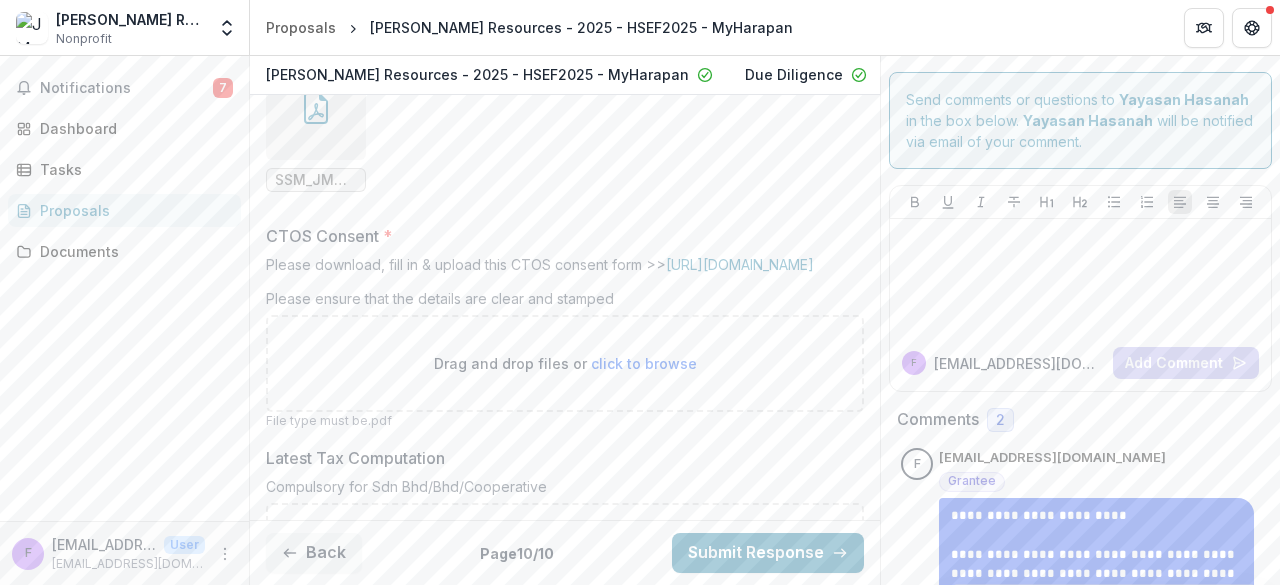 type on "**********" 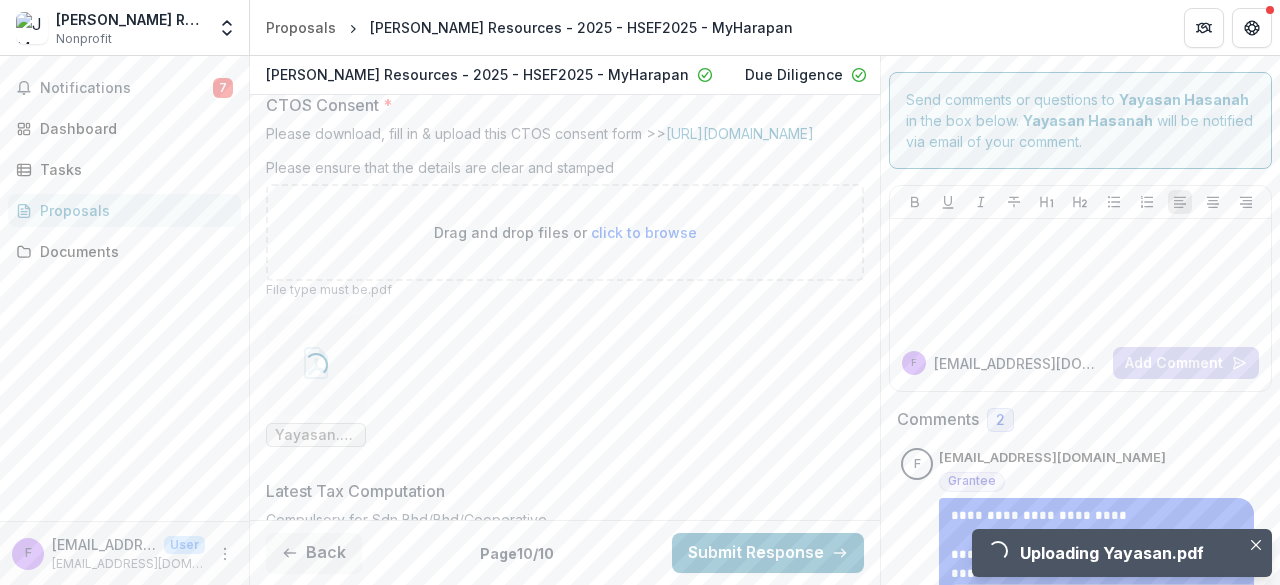 scroll, scrollTop: 862, scrollLeft: 0, axis: vertical 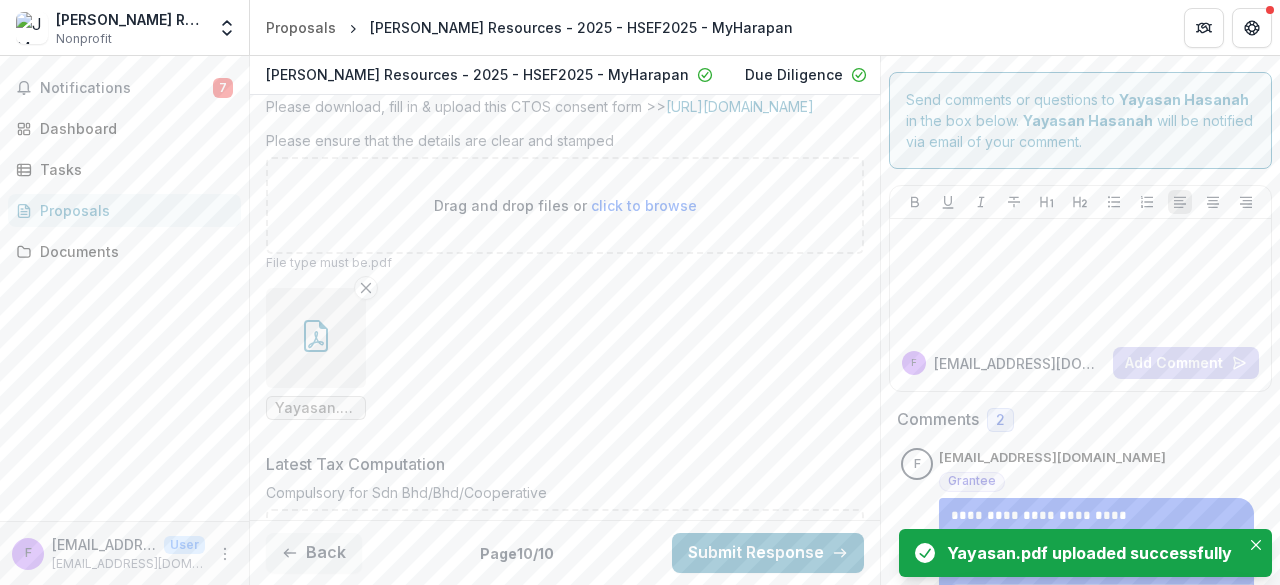 click 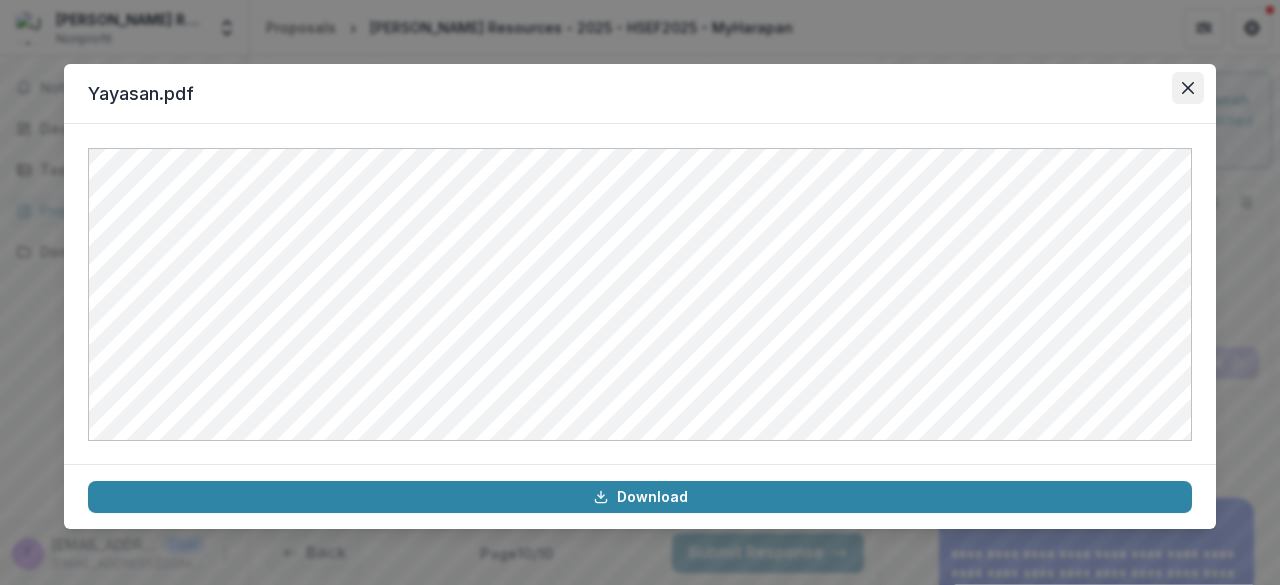 click 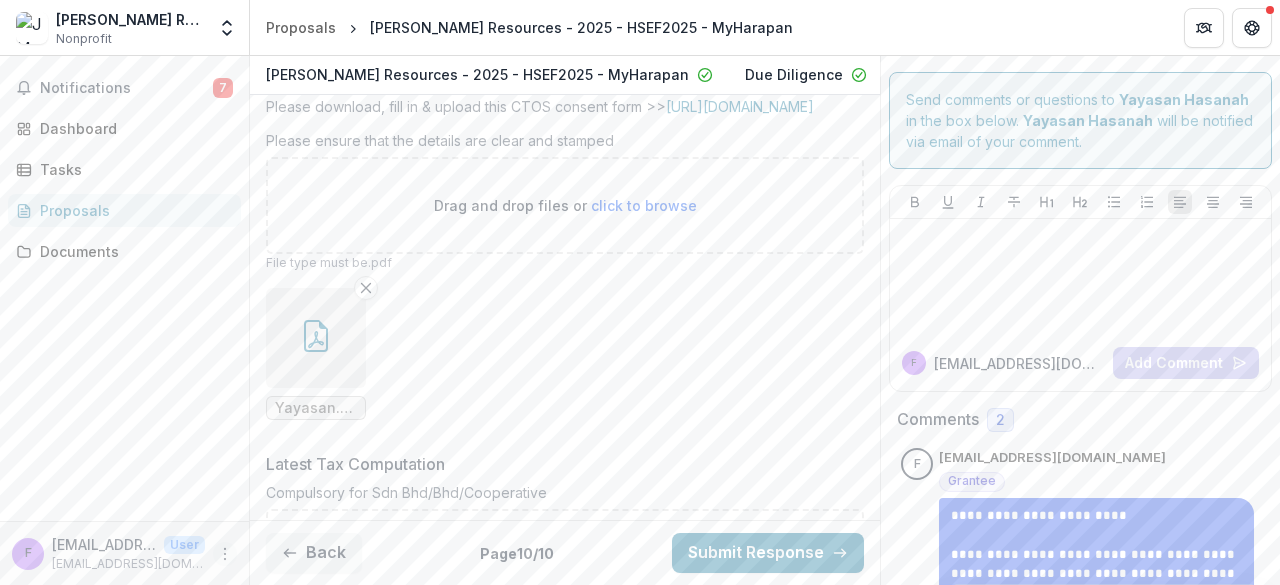 click 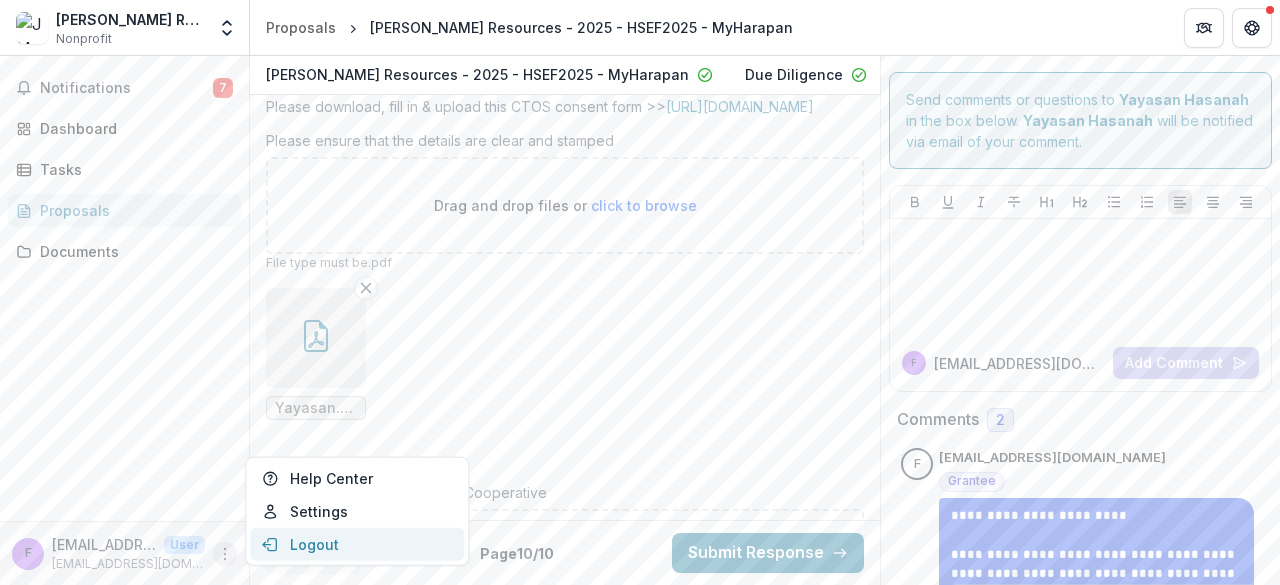 click on "Logout" at bounding box center (357, 544) 